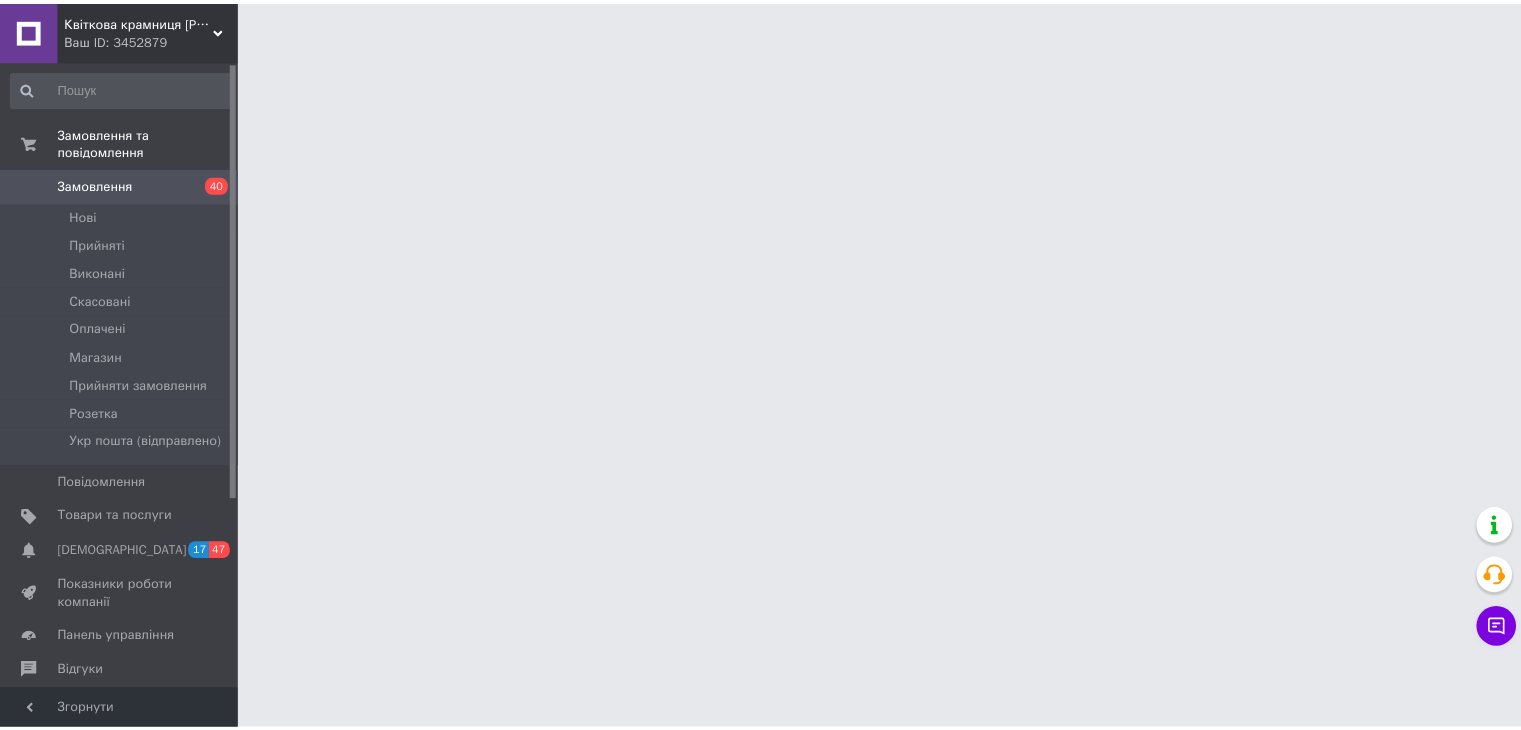 scroll, scrollTop: 0, scrollLeft: 0, axis: both 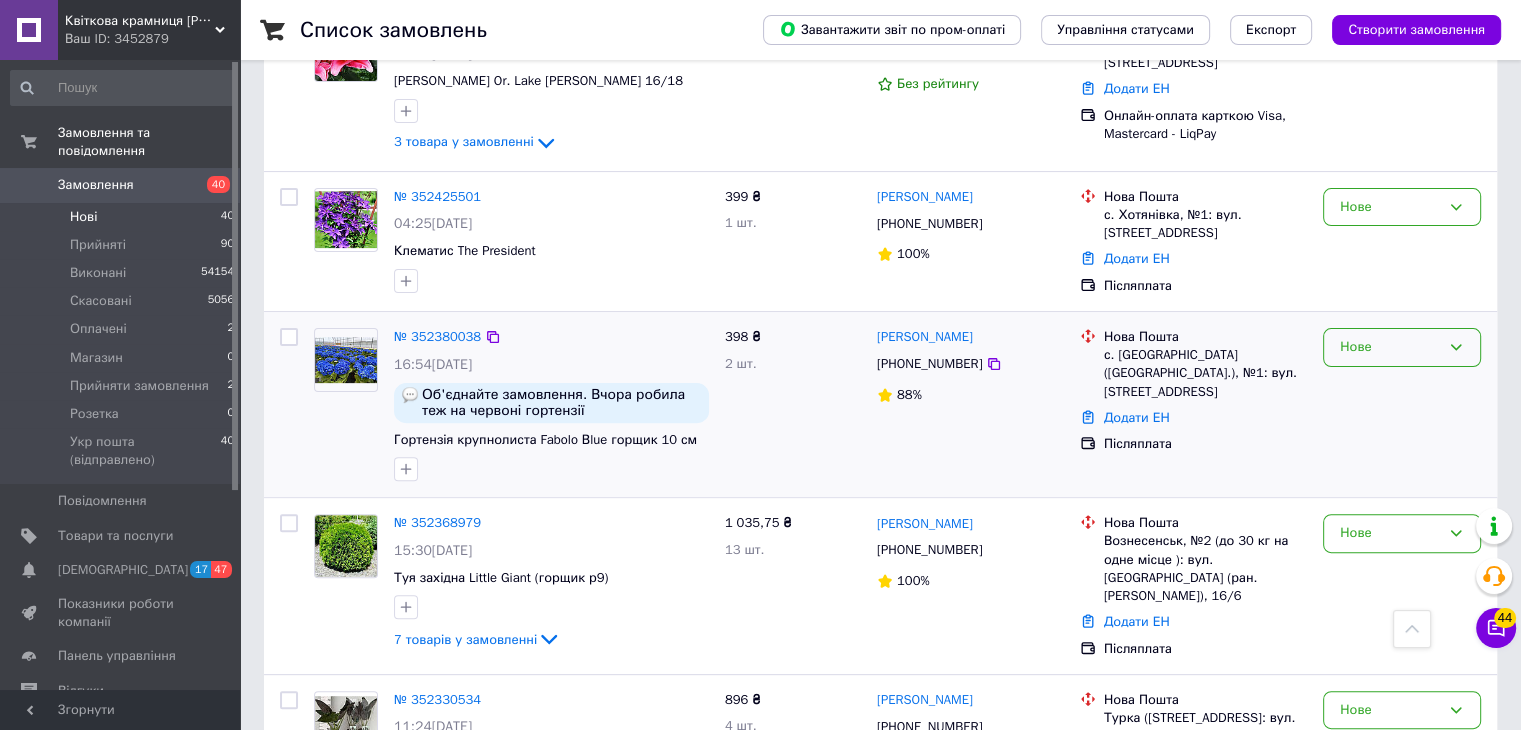 click on "Нове" at bounding box center [1402, 347] 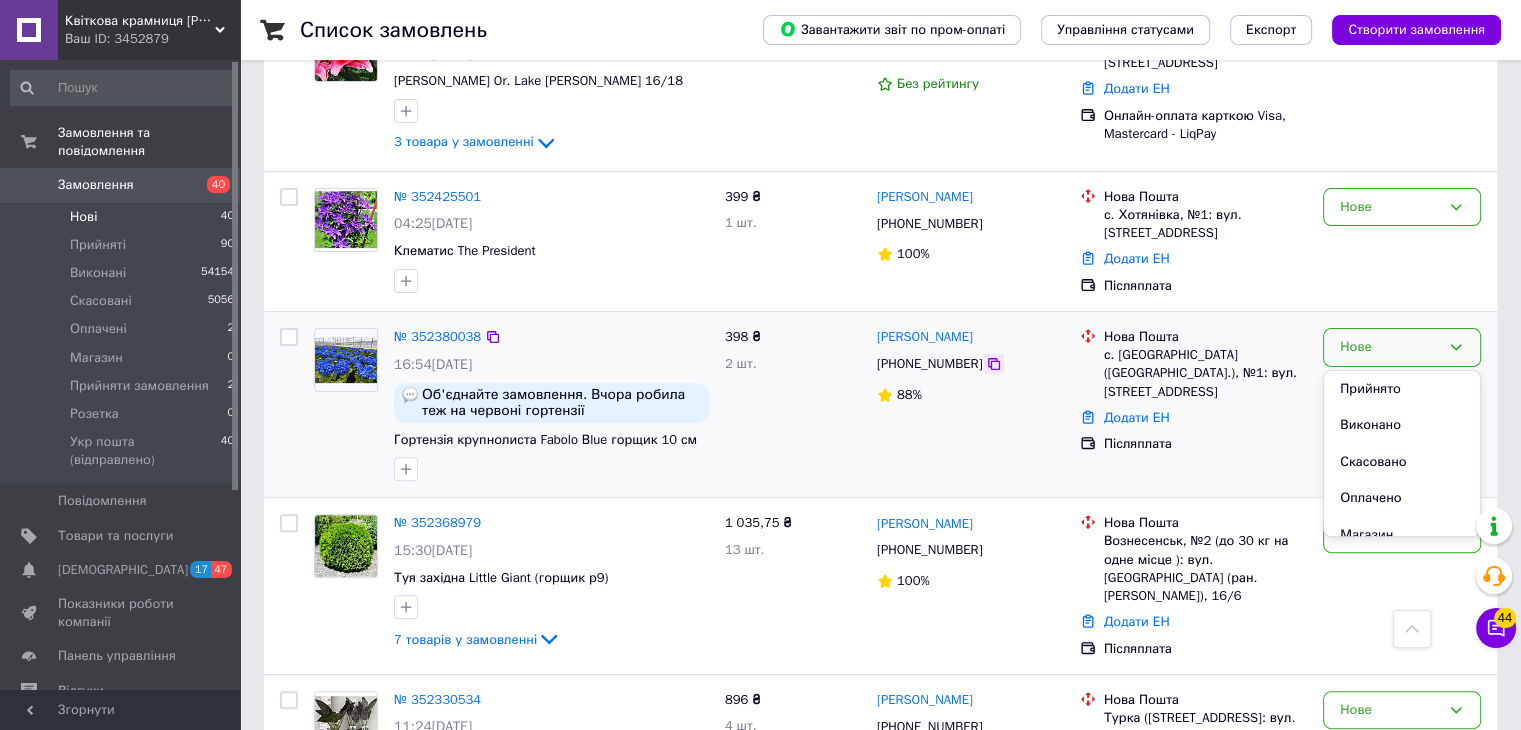 click 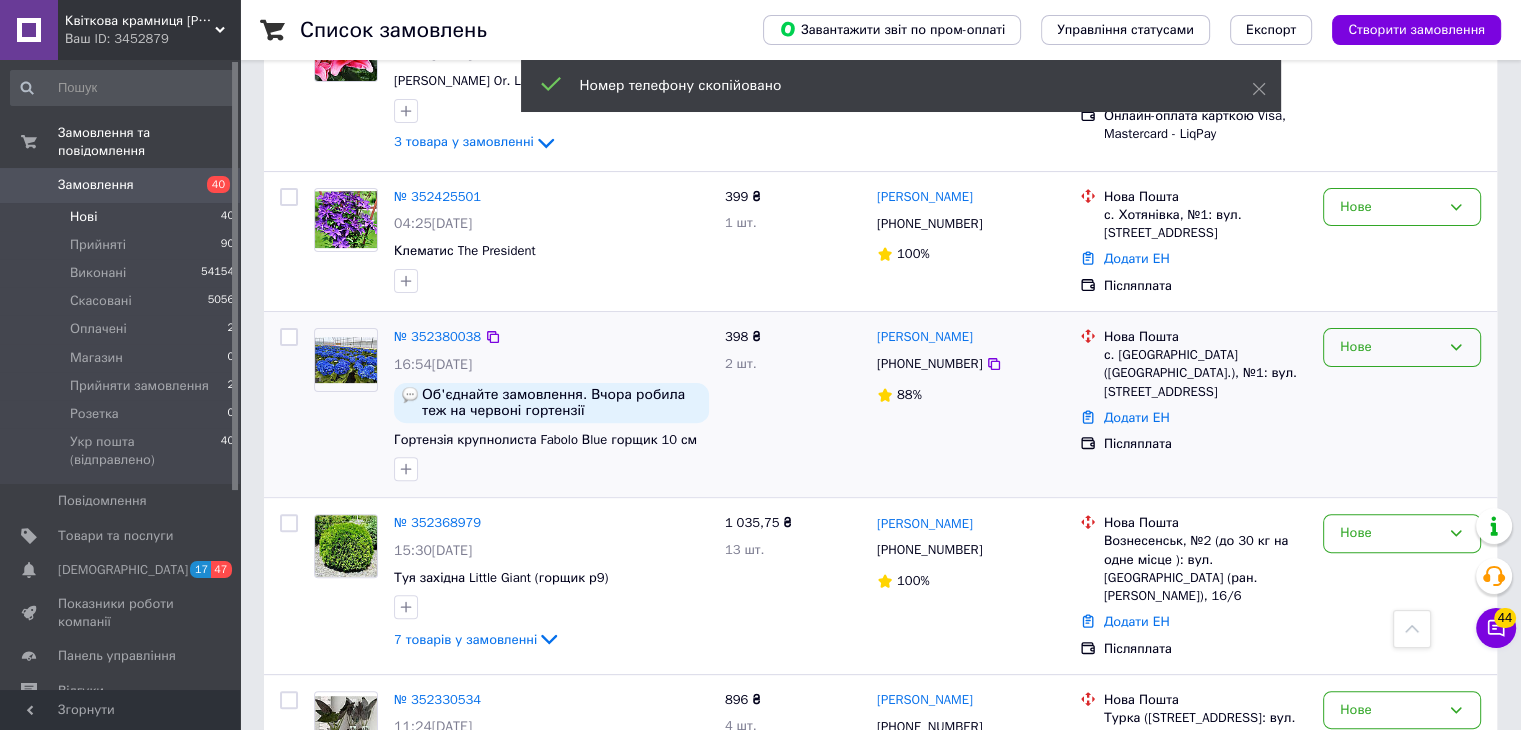 click on "Нове" at bounding box center (1390, 347) 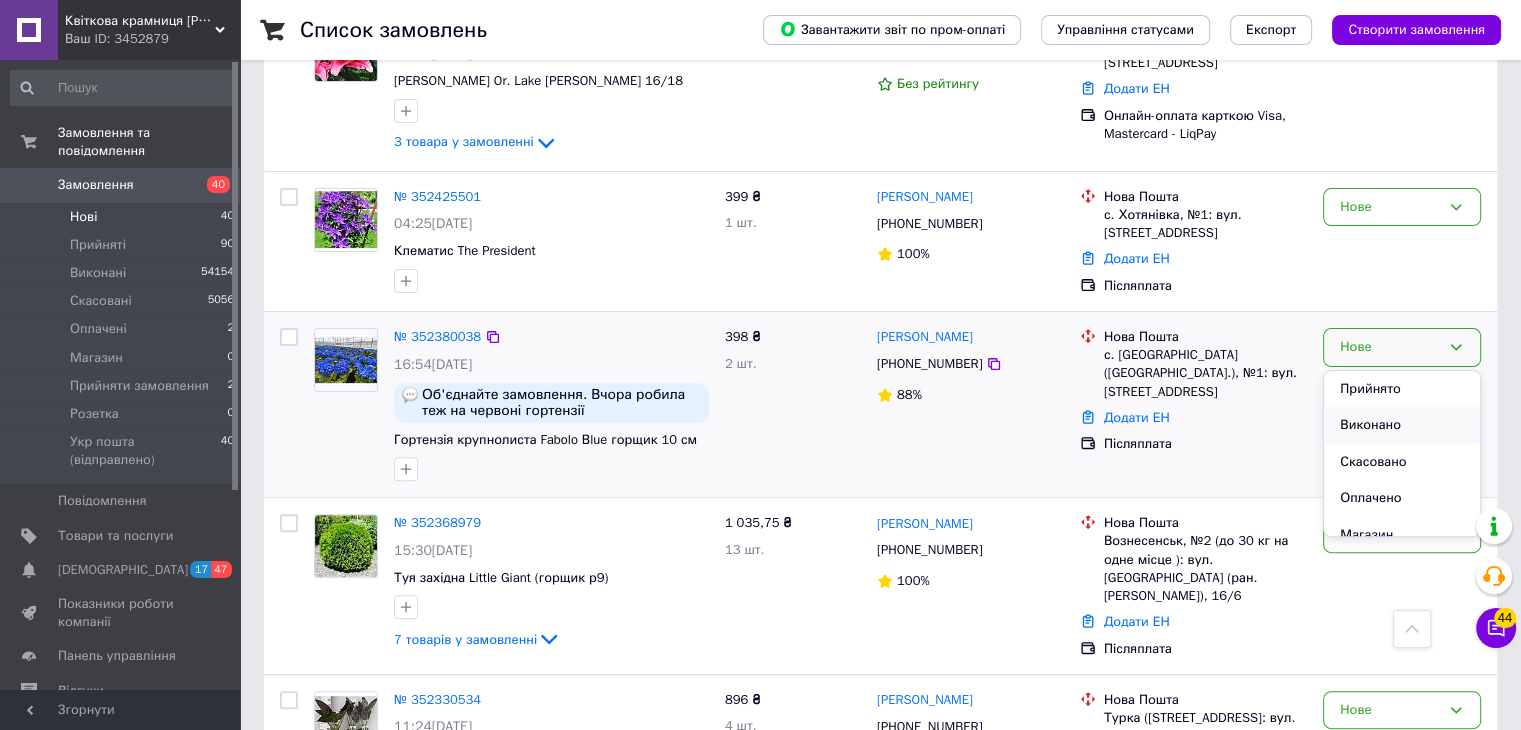 click on "Виконано" at bounding box center [1402, 425] 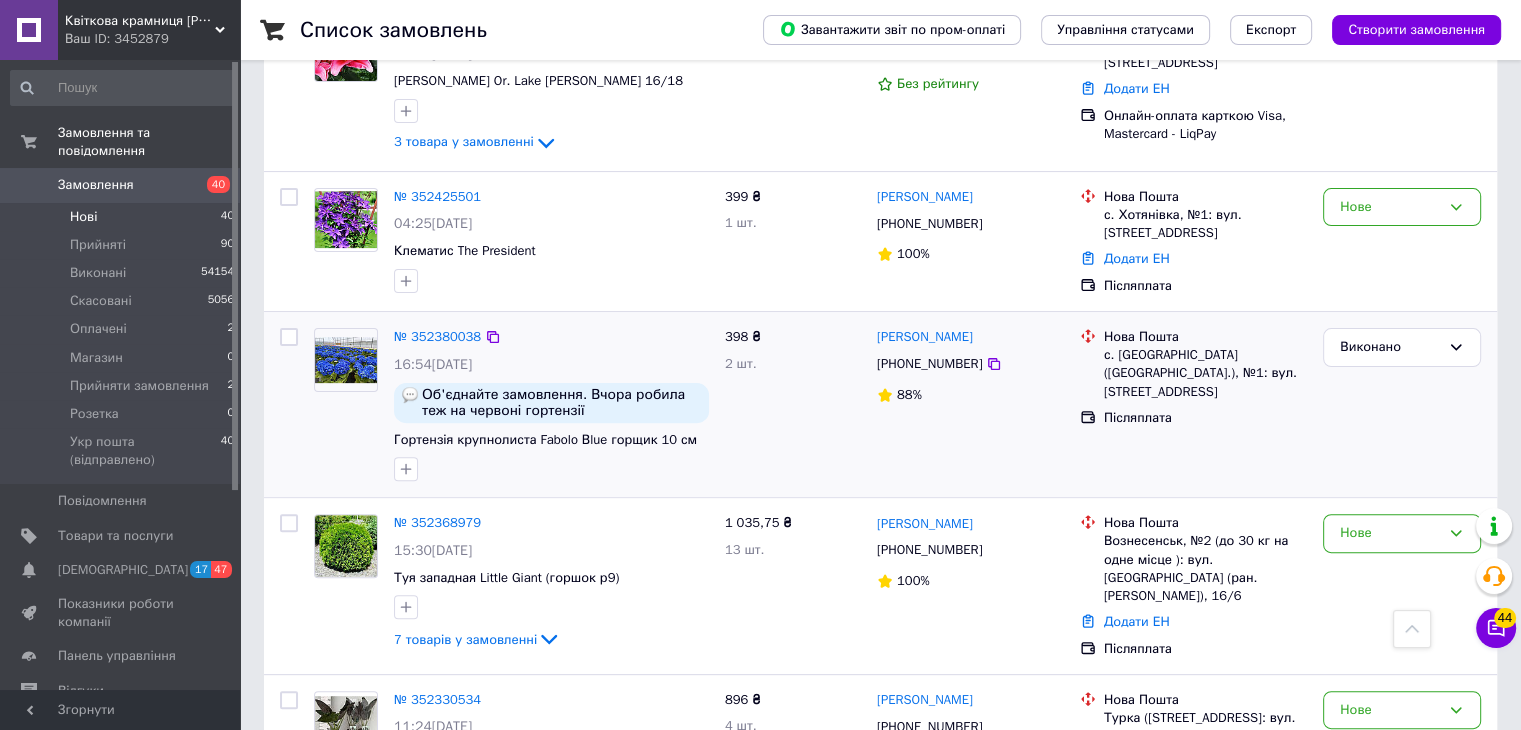 drag, startPoint x: 1519, startPoint y: 117, endPoint x: 1520, endPoint y: 136, distance: 19.026299 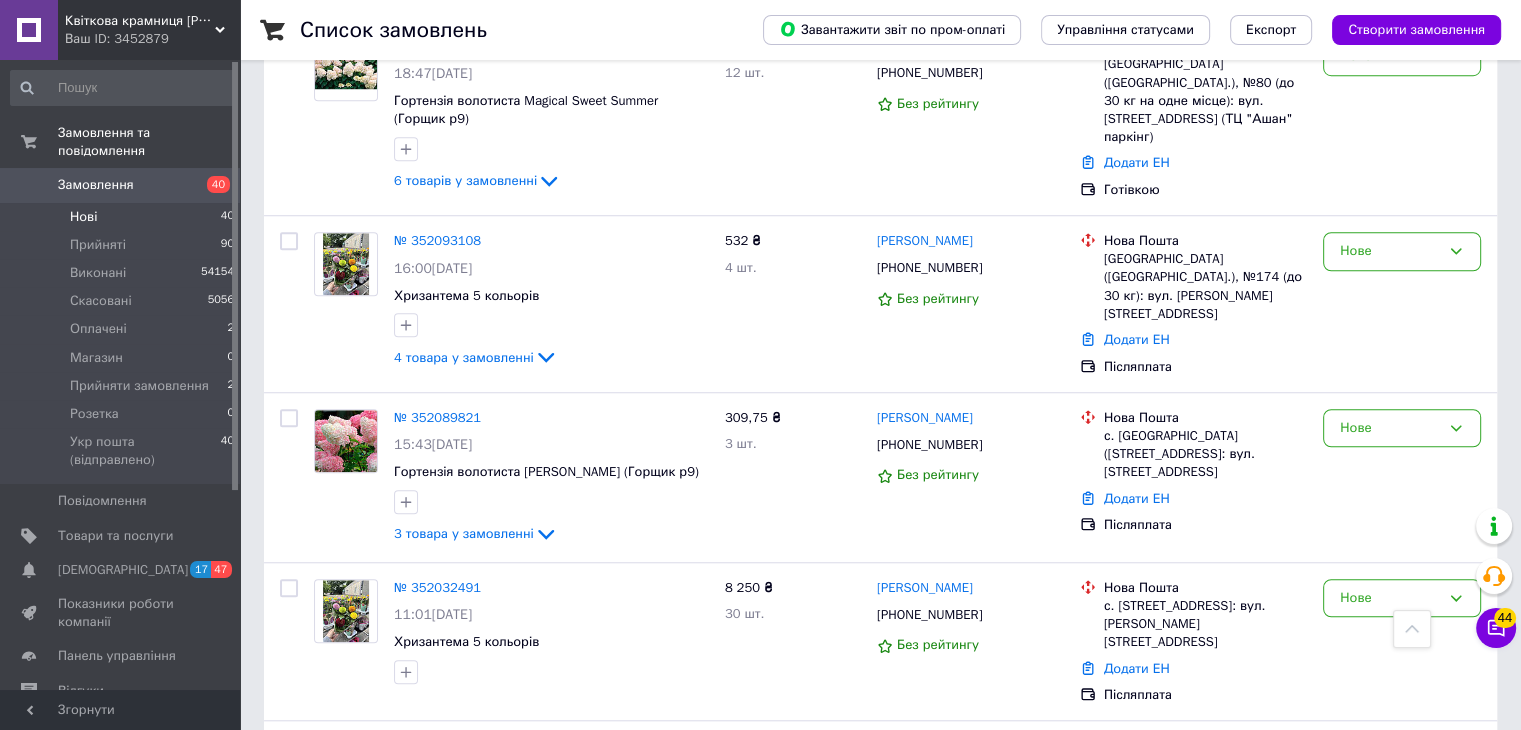 scroll, scrollTop: 1651, scrollLeft: 0, axis: vertical 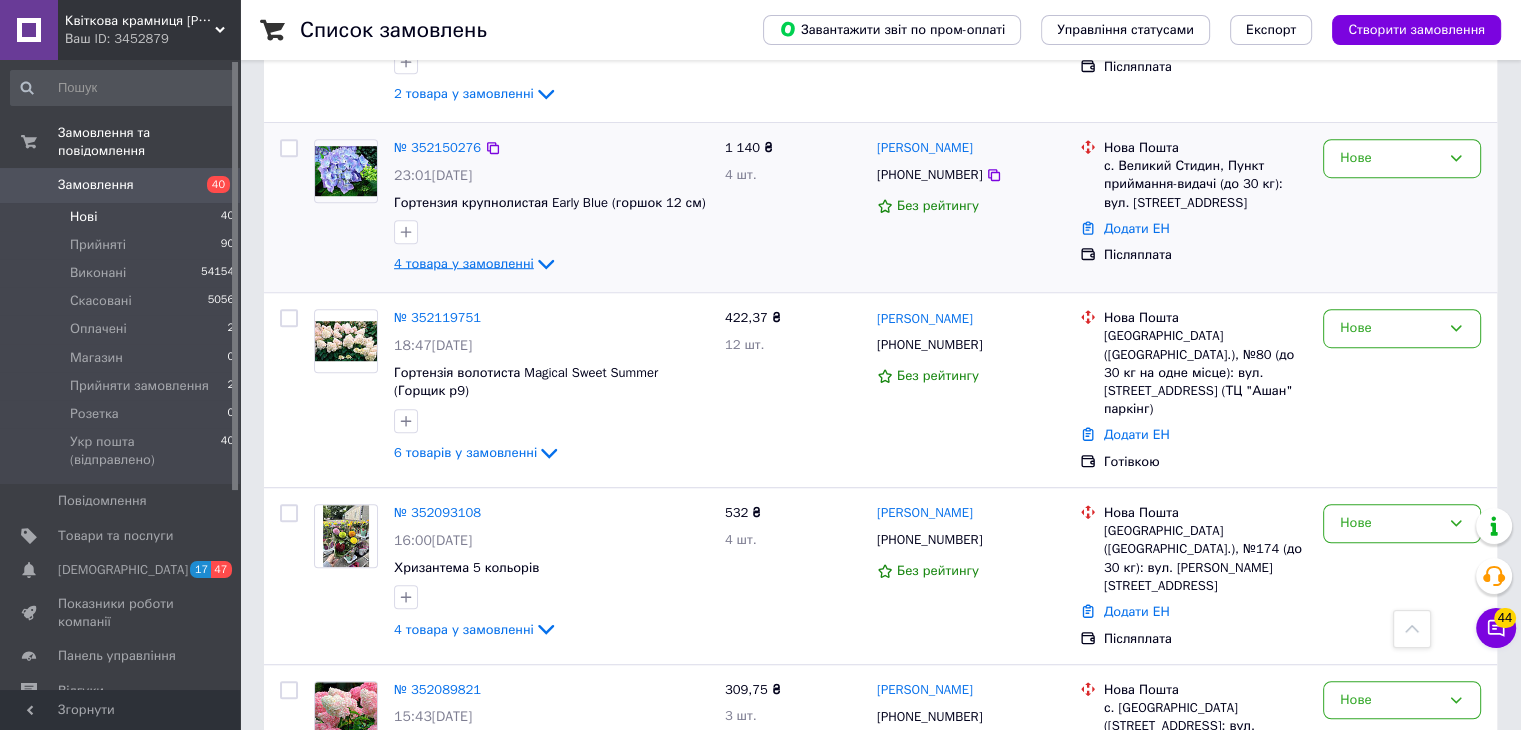 click 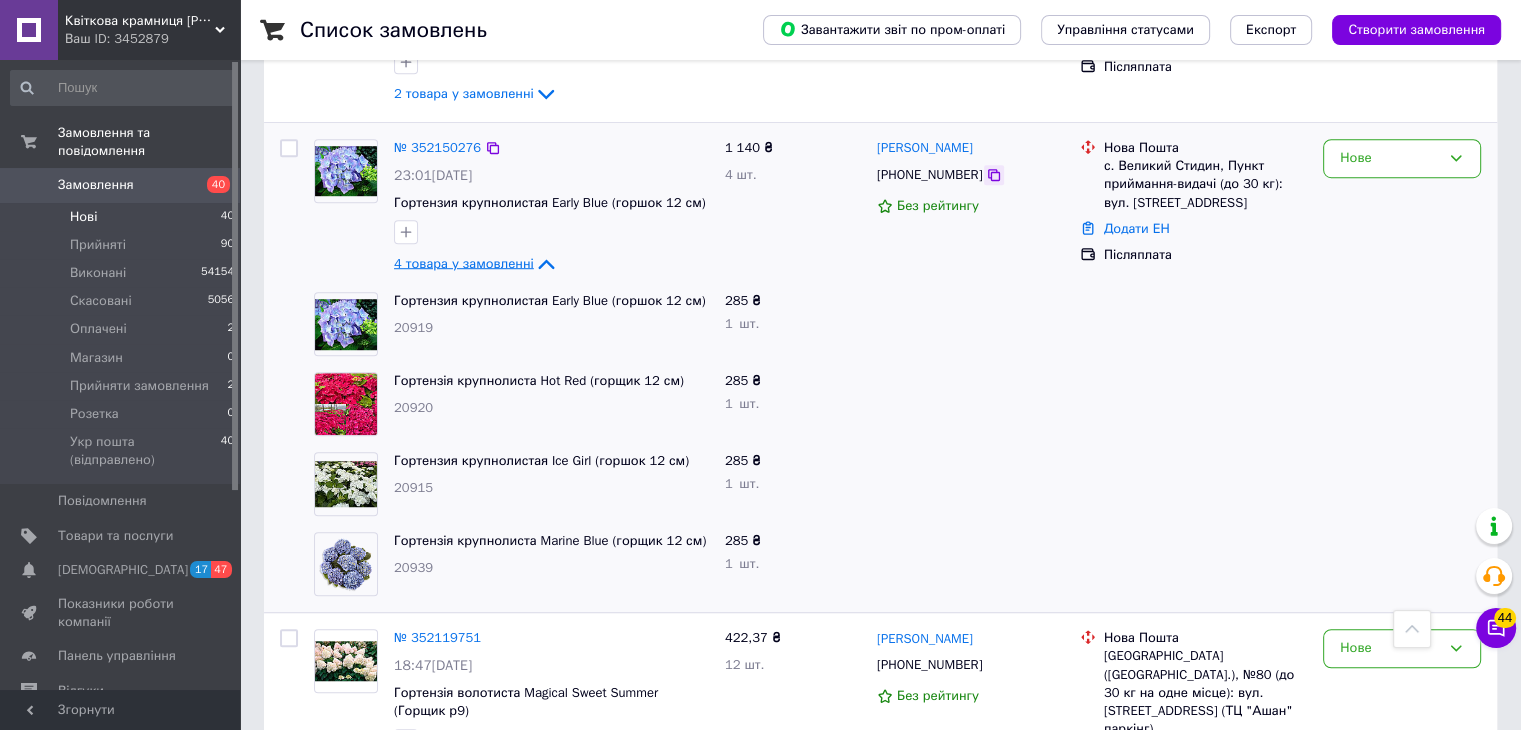 click 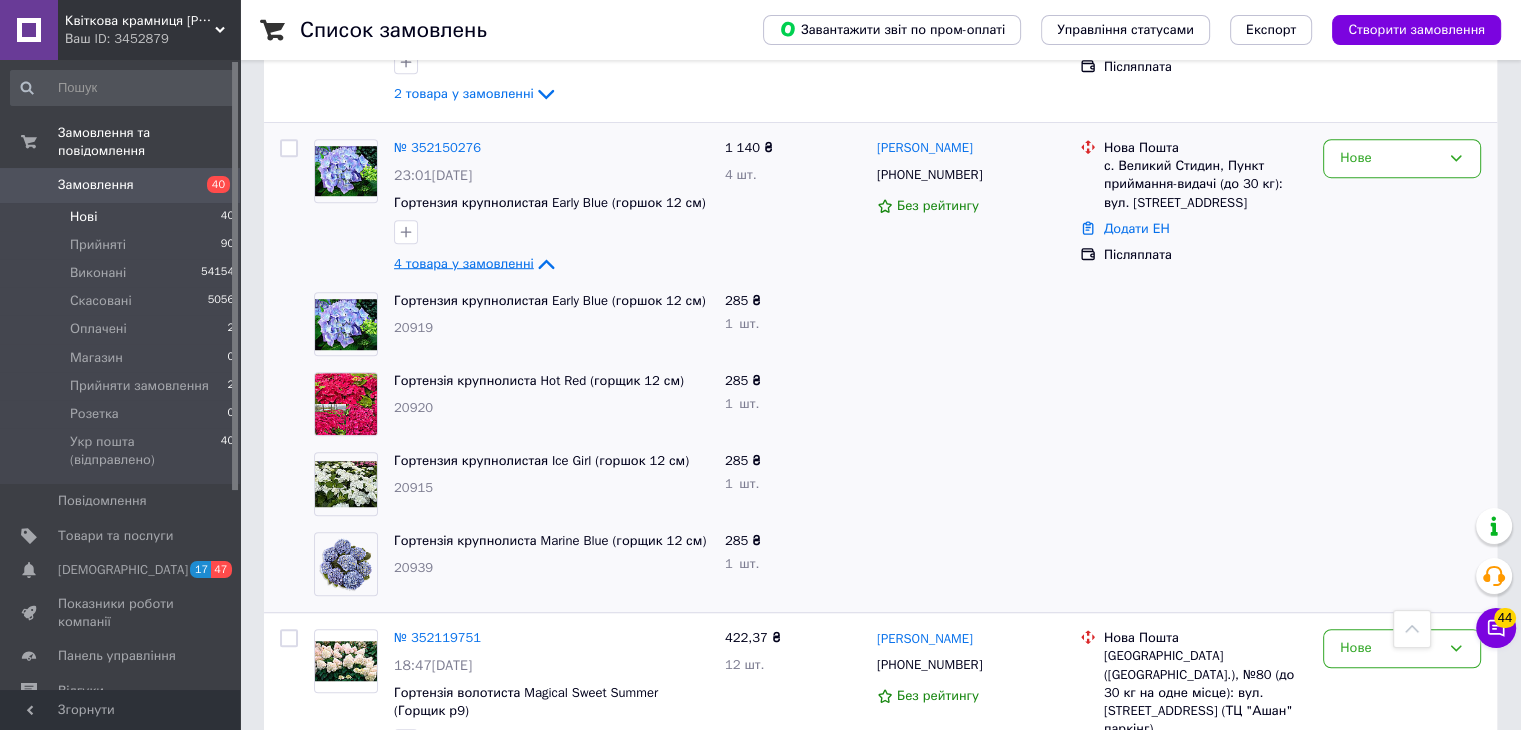 click on "Нові 40" at bounding box center (123, 217) 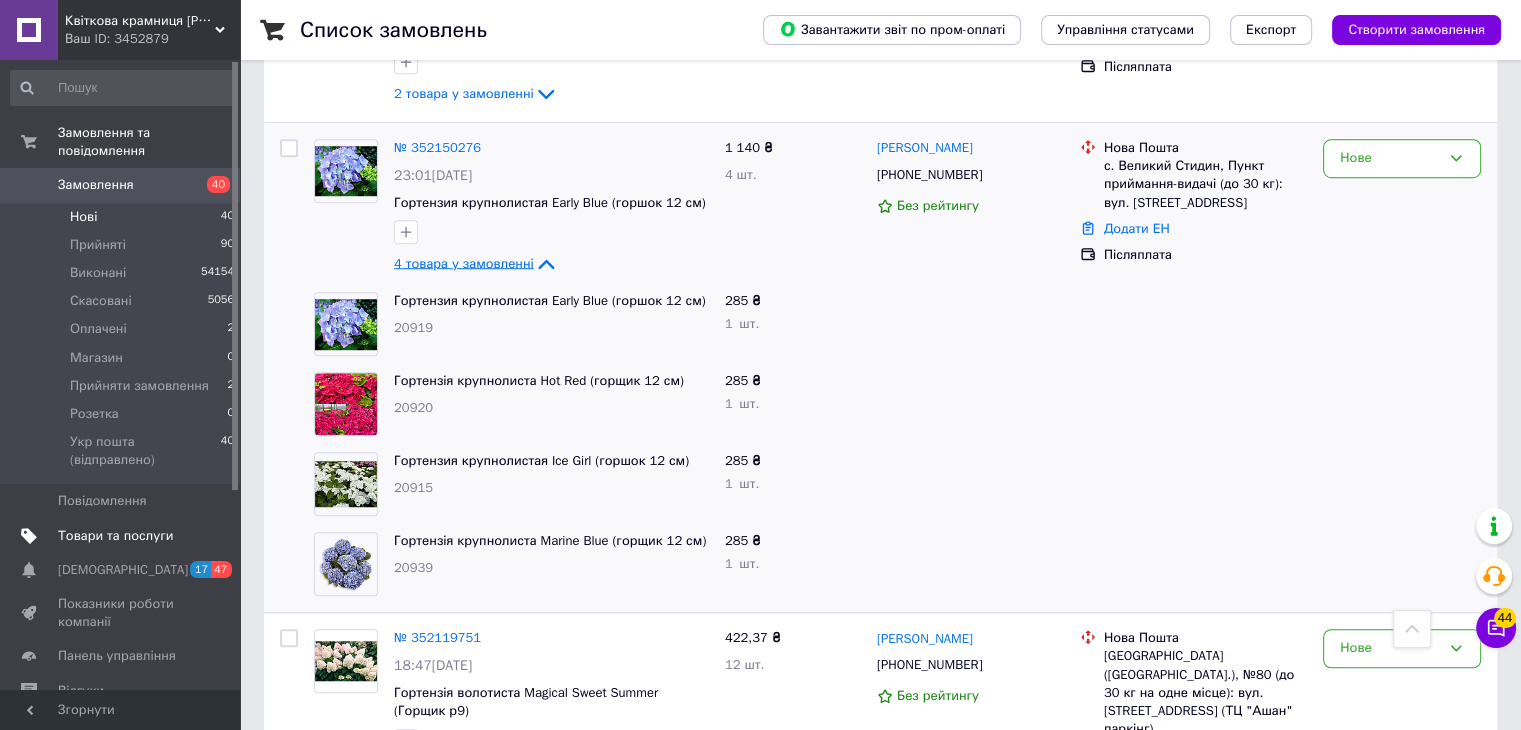 click on "Товари та послуги" at bounding box center [115, 536] 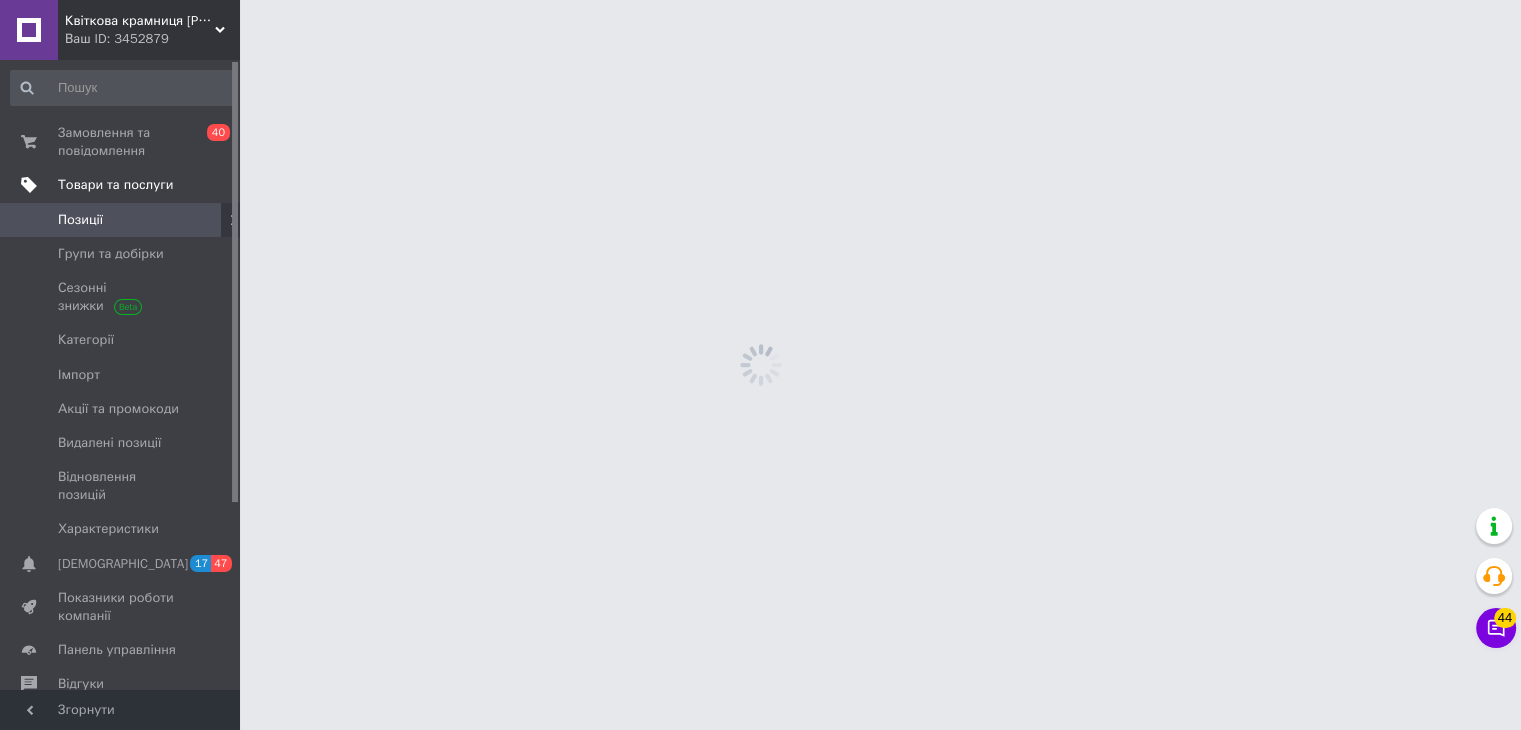 scroll, scrollTop: 0, scrollLeft: 0, axis: both 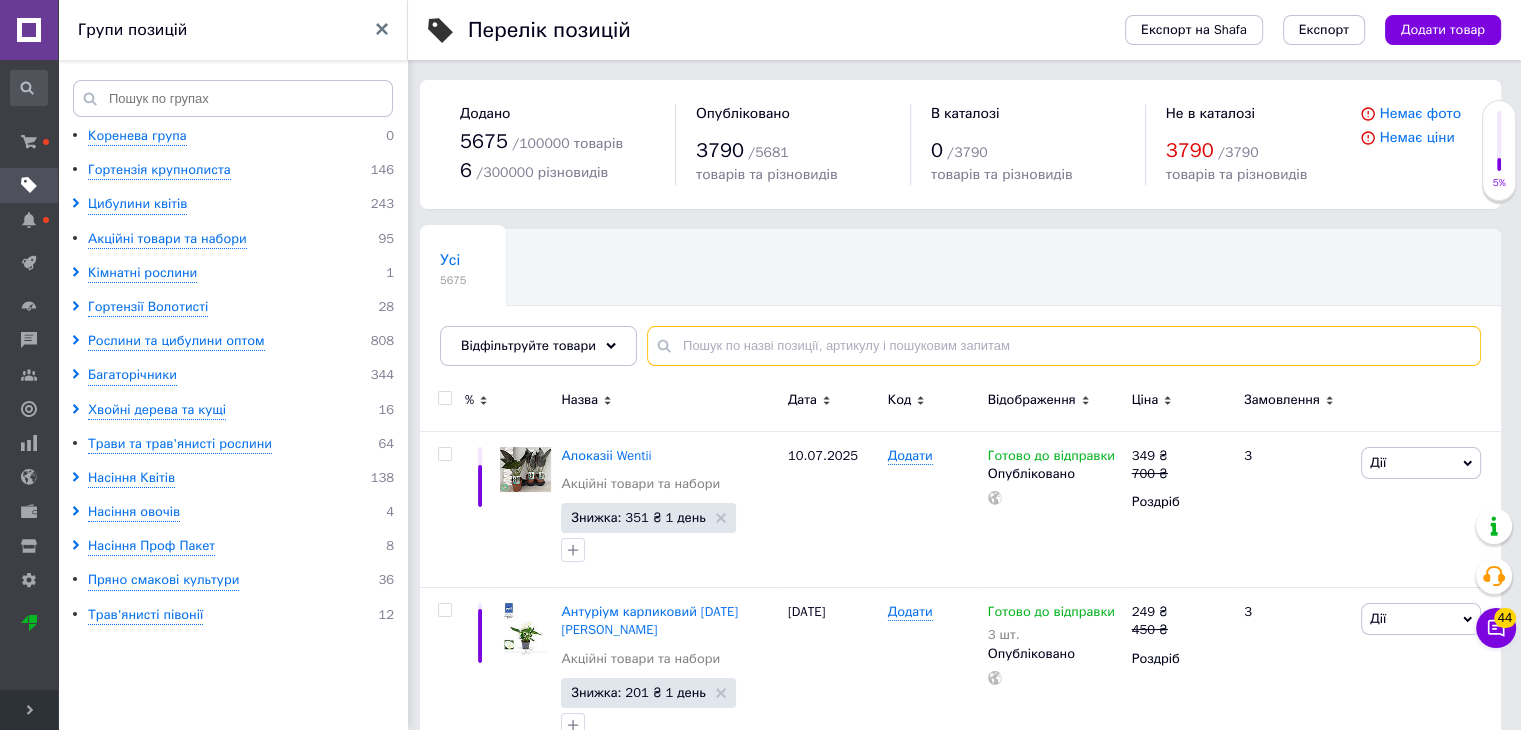click at bounding box center (1064, 346) 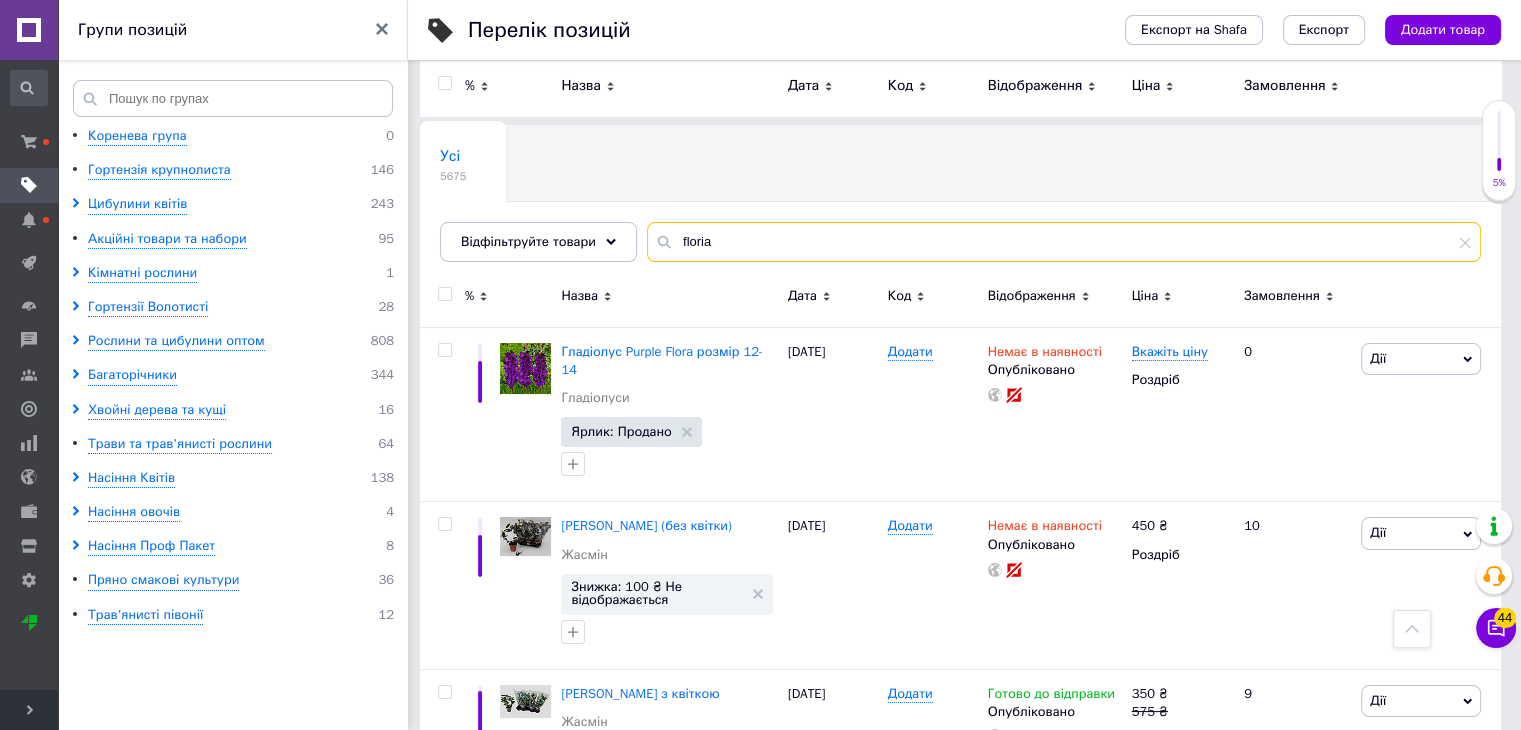 scroll, scrollTop: 102, scrollLeft: 0, axis: vertical 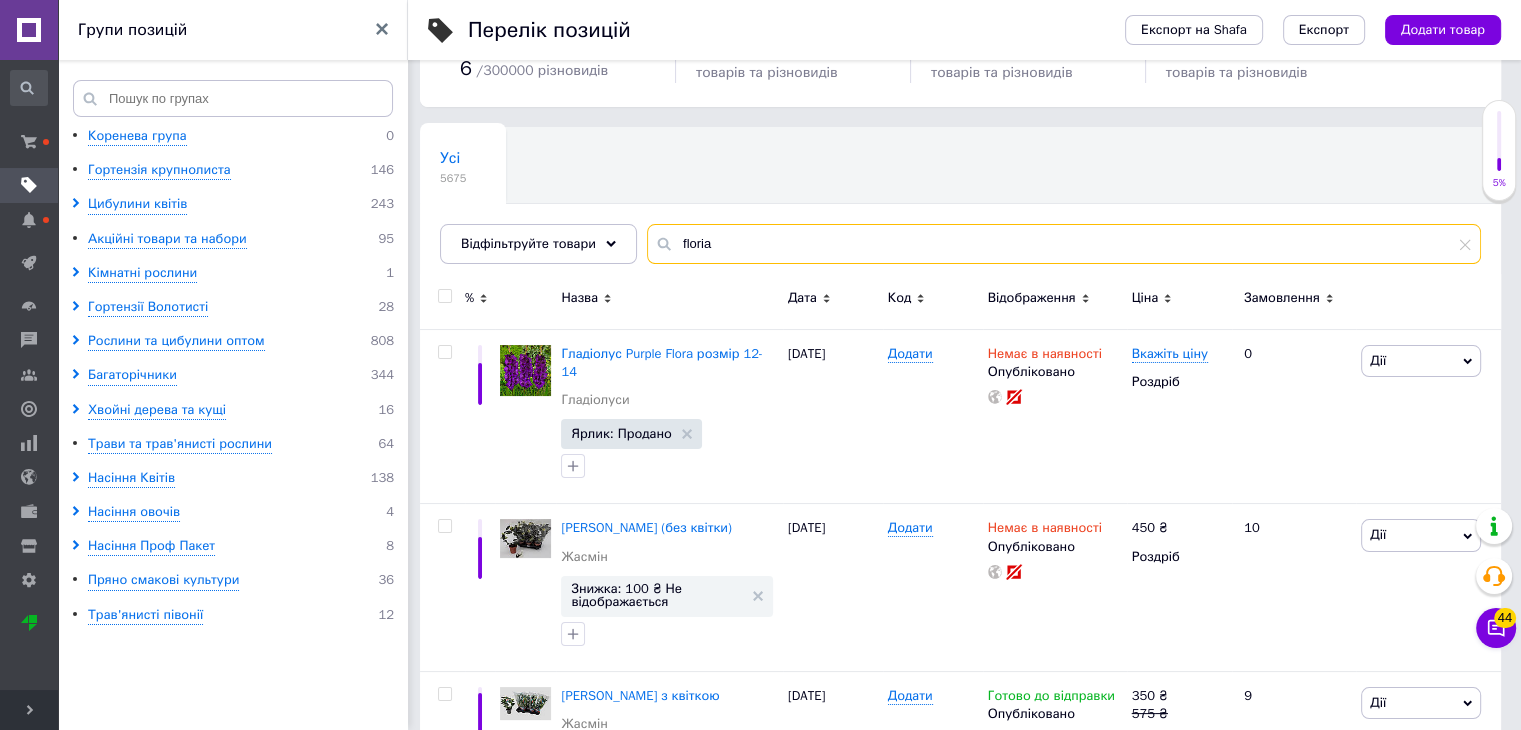 type on "floria" 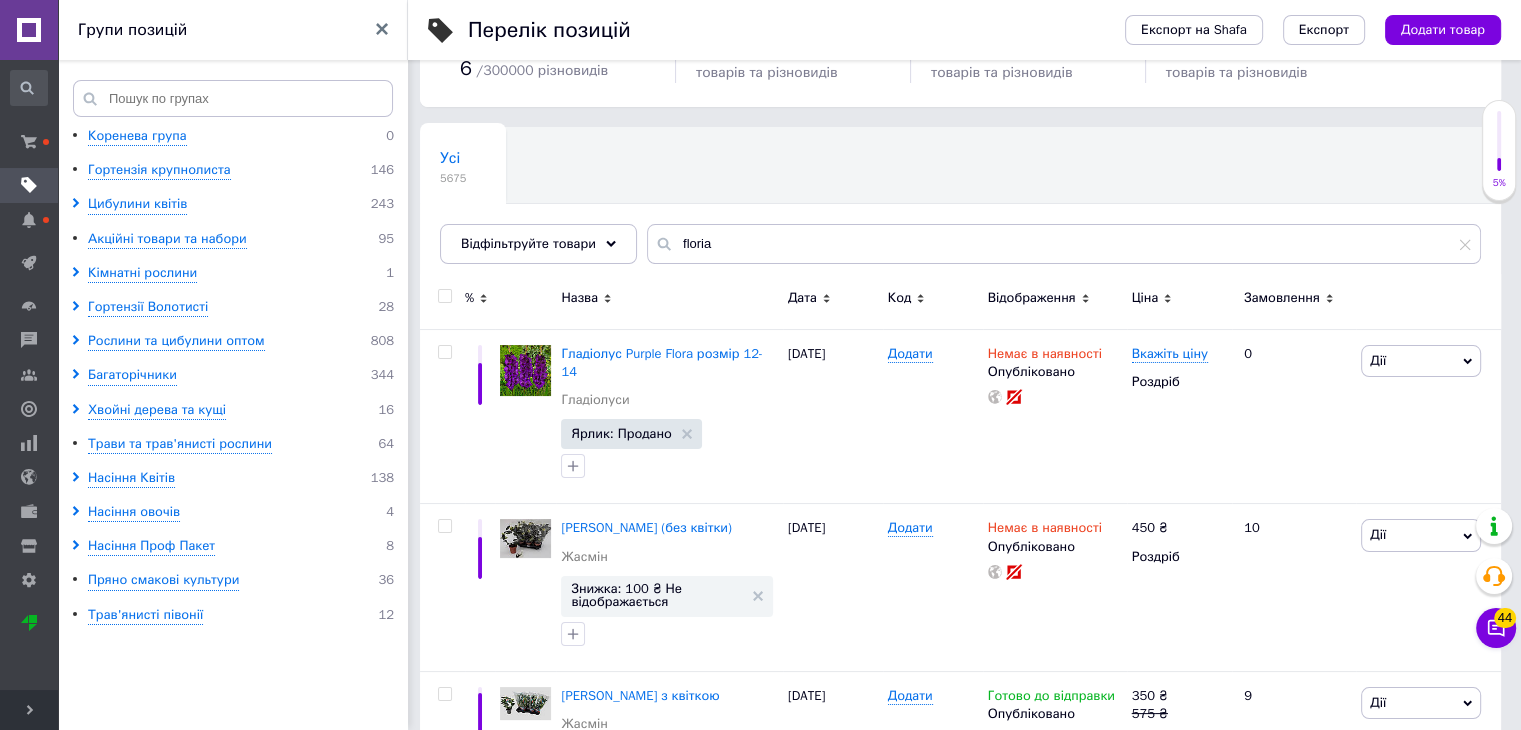 click on "Відображення" at bounding box center (1055, 298) 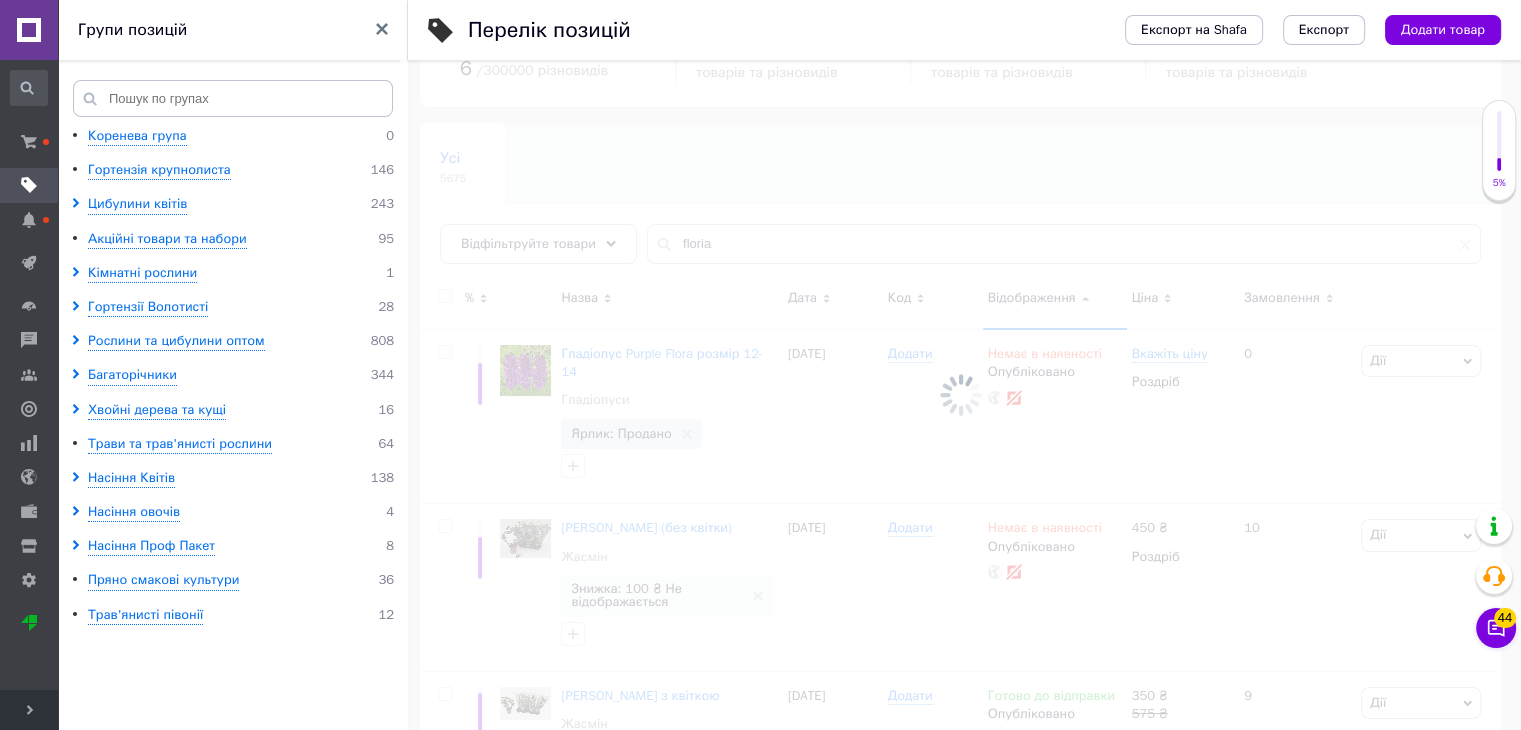 scroll, scrollTop: 80, scrollLeft: 0, axis: vertical 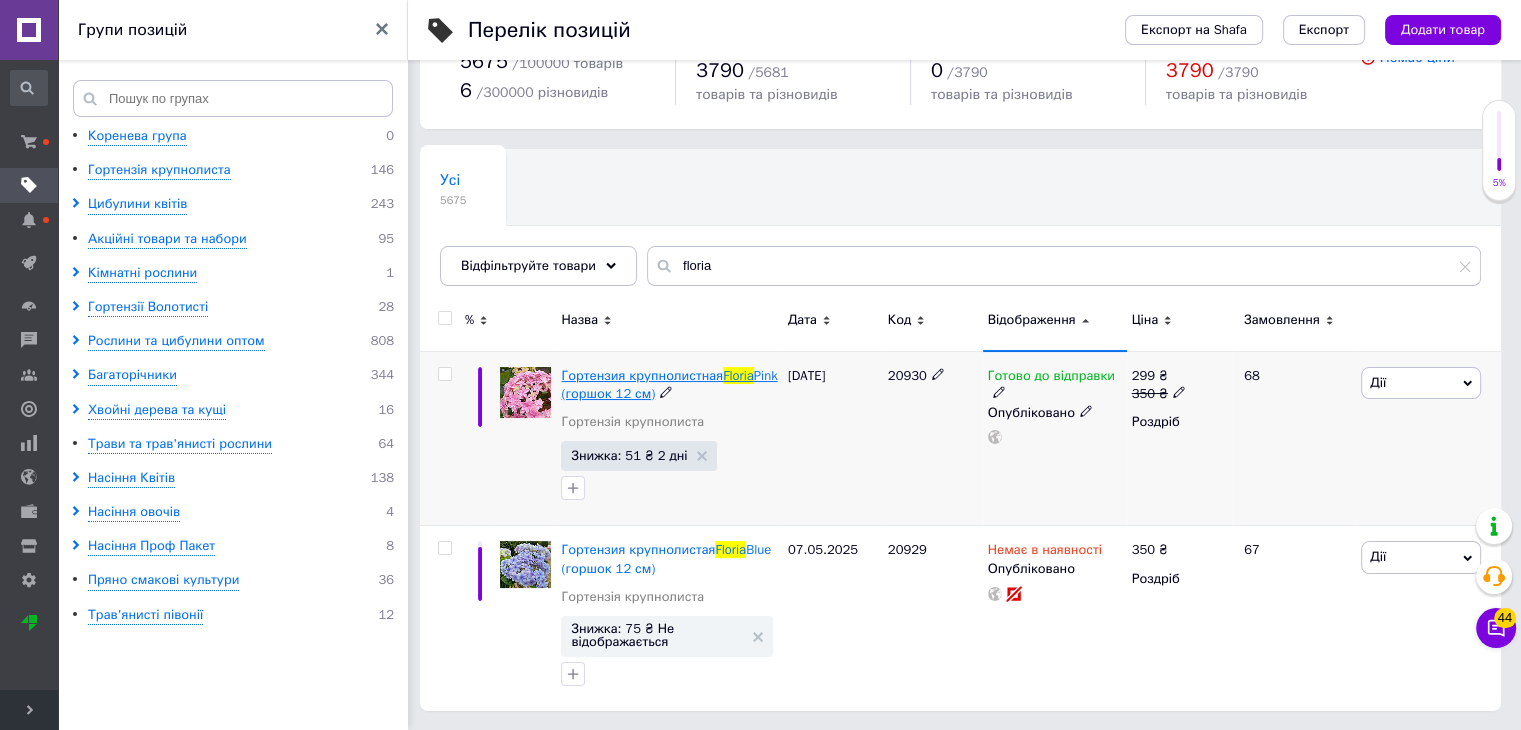 click on "Гортензия крупнолистная" at bounding box center (642, 375) 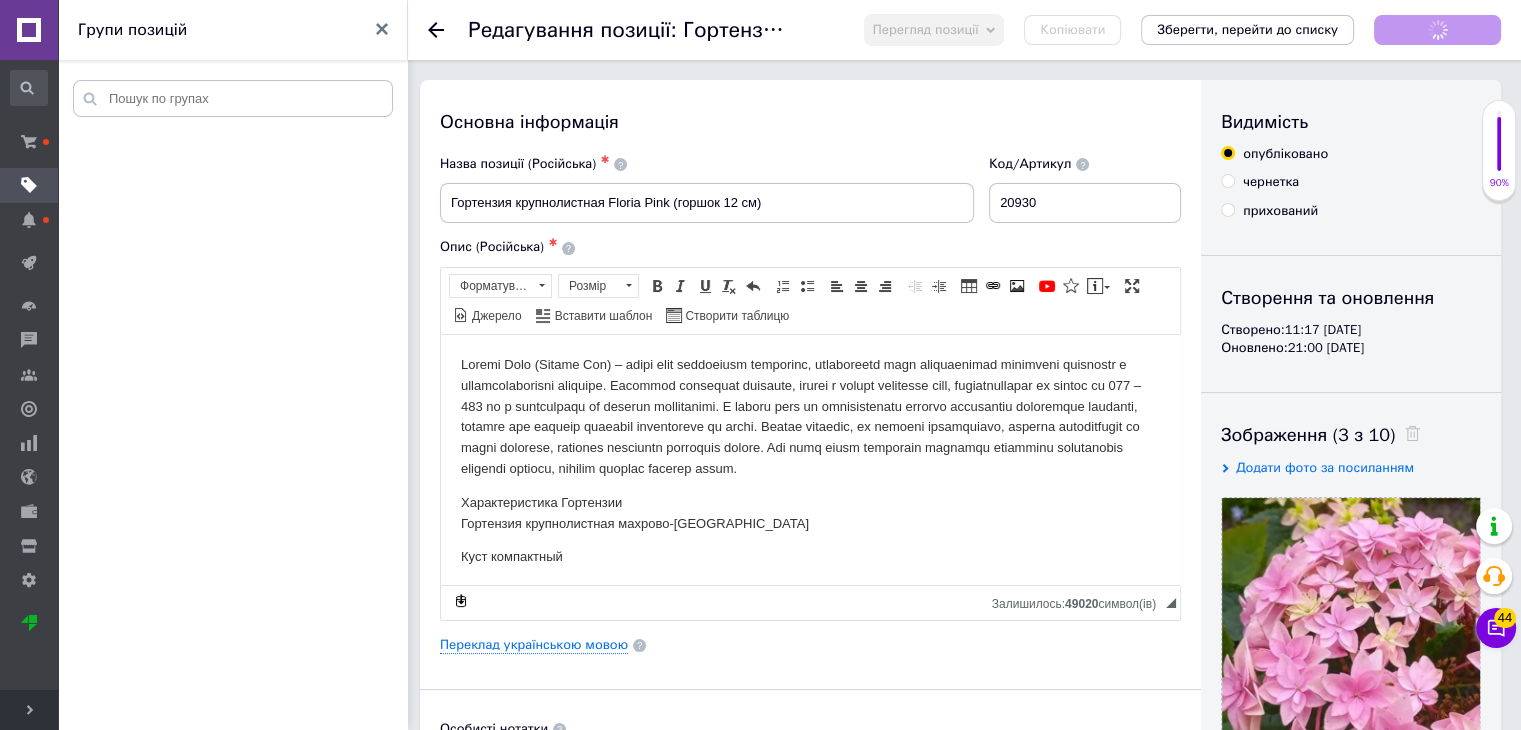 scroll, scrollTop: 0, scrollLeft: 0, axis: both 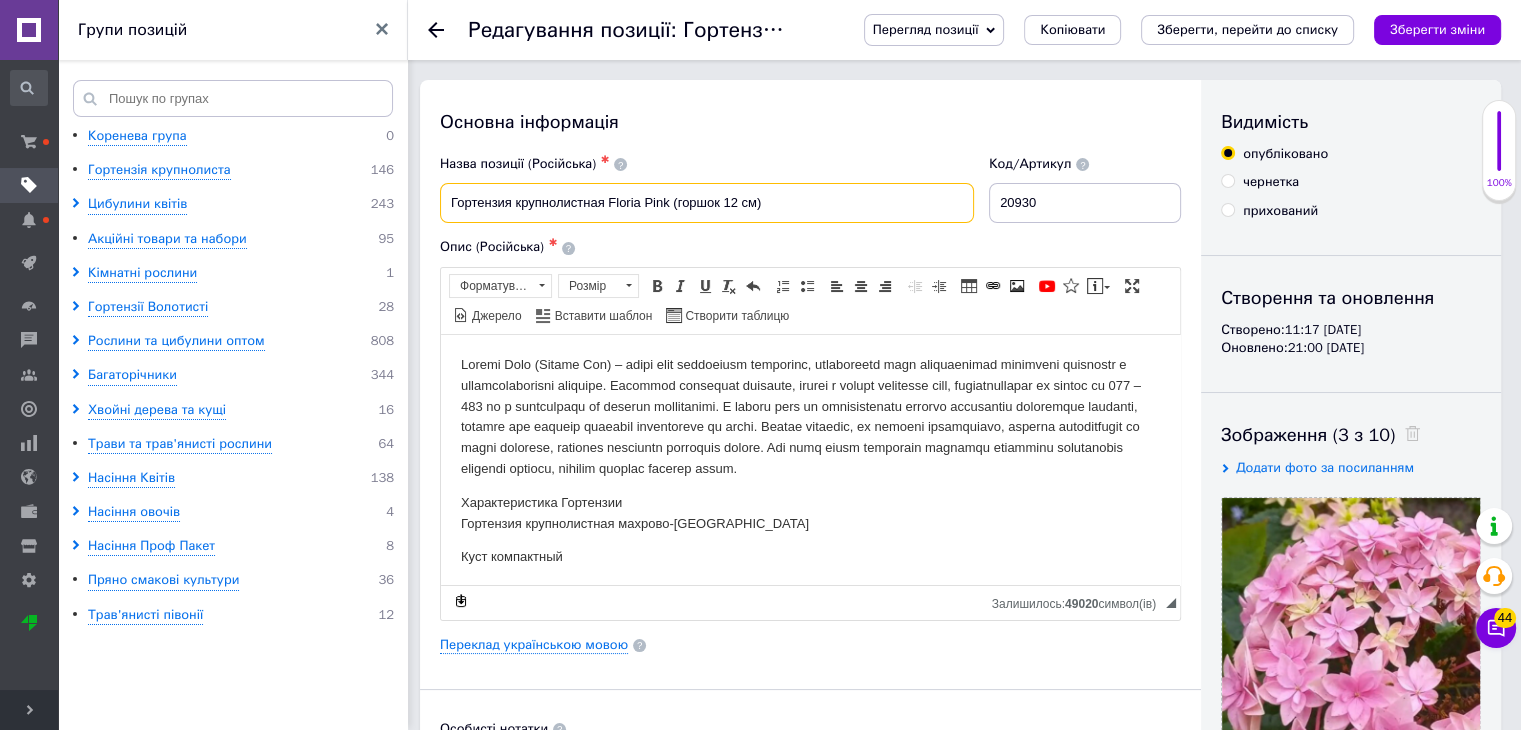 drag, startPoint x: 791, startPoint y: 212, endPoint x: 443, endPoint y: 198, distance: 348.2815 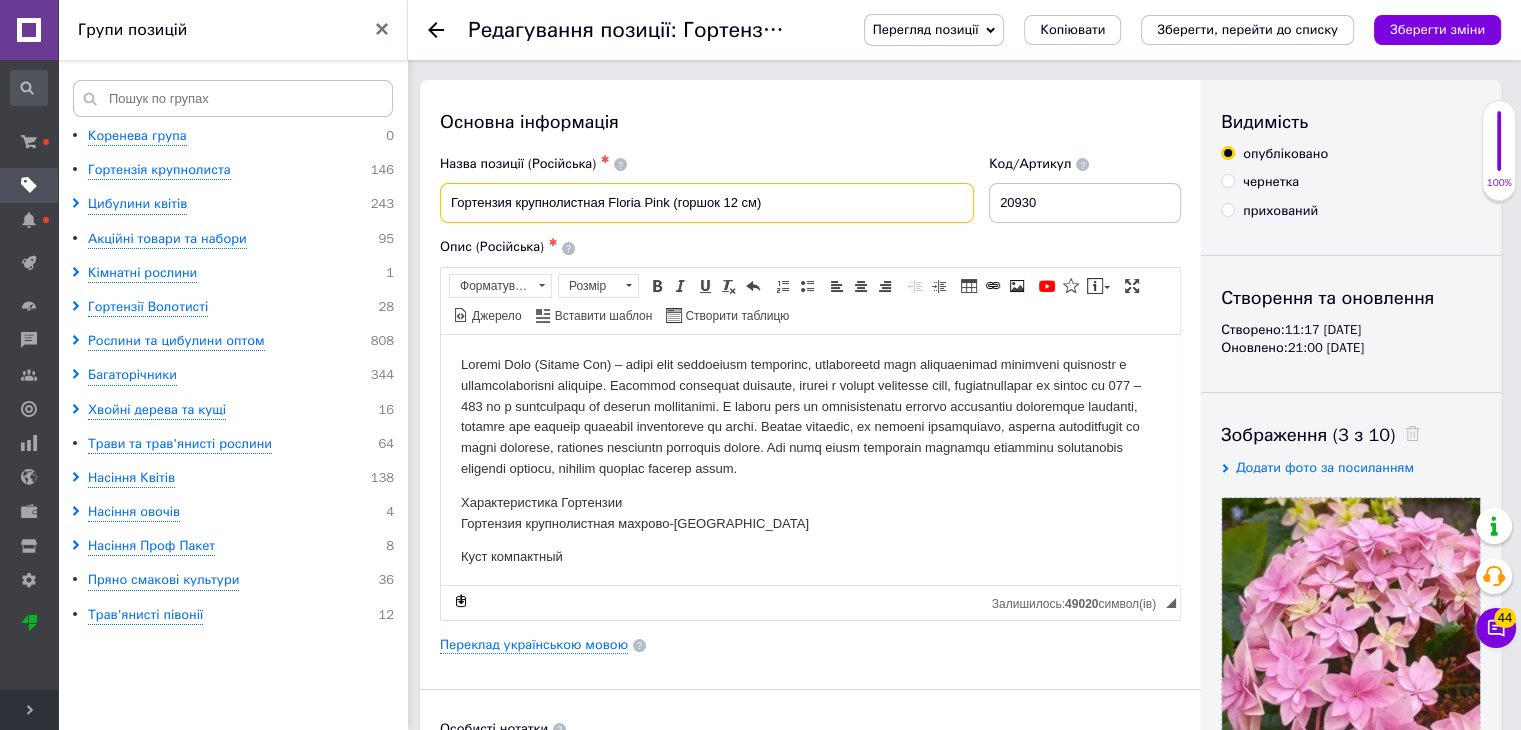 click on "Гортензия крупнолистная Floria Pink (горшок 12 см)" at bounding box center (707, 203) 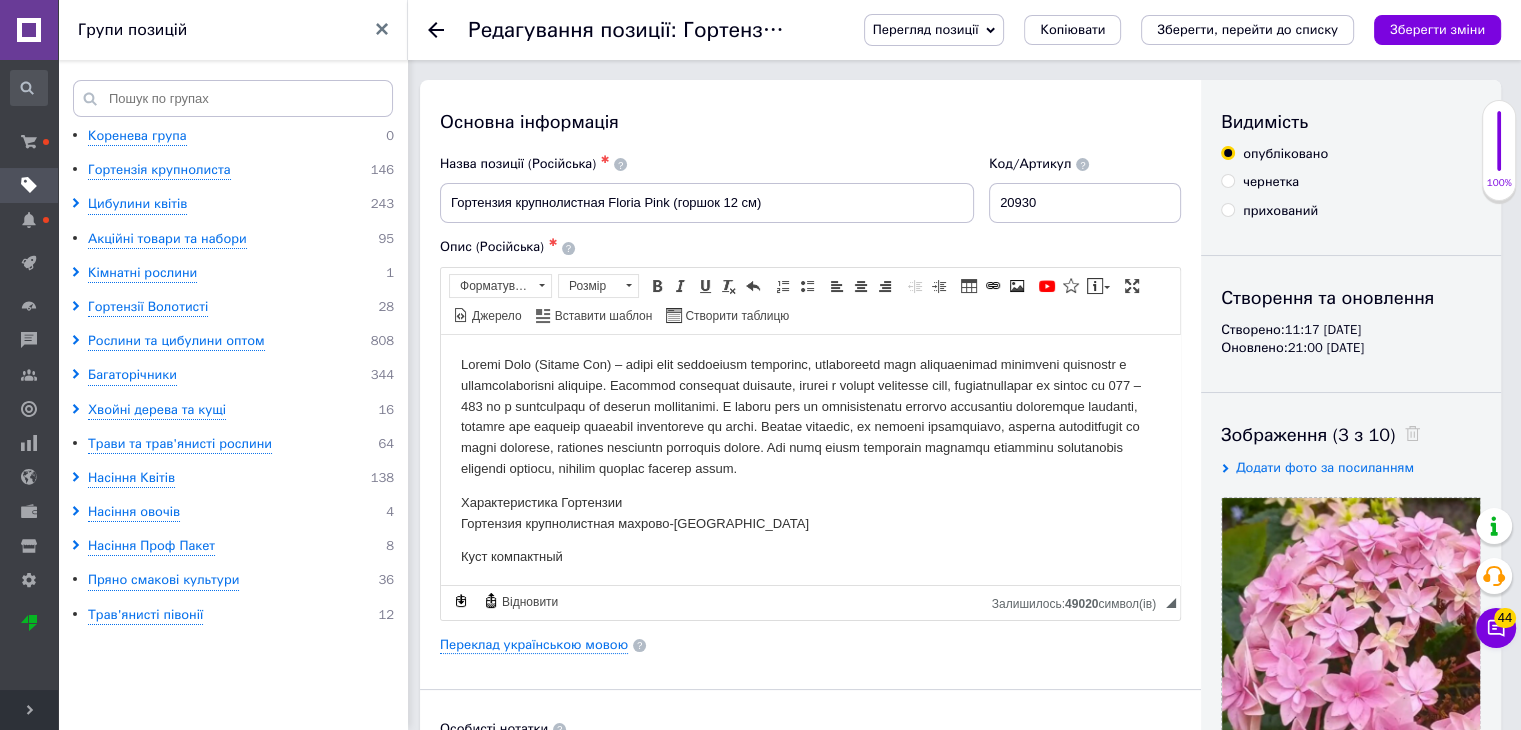click at bounding box center (29, 30) 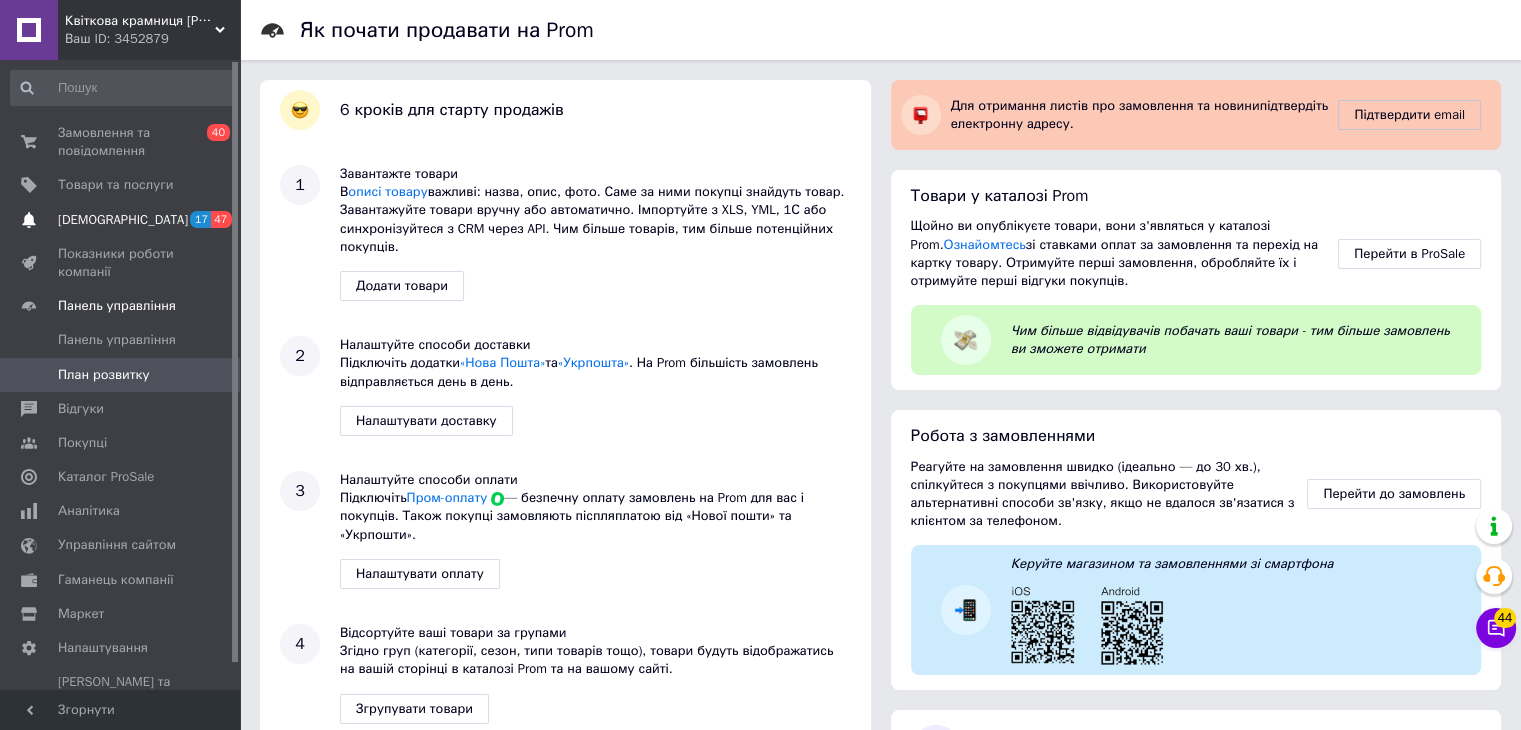 click on "[DEMOGRAPHIC_DATA]" at bounding box center (123, 220) 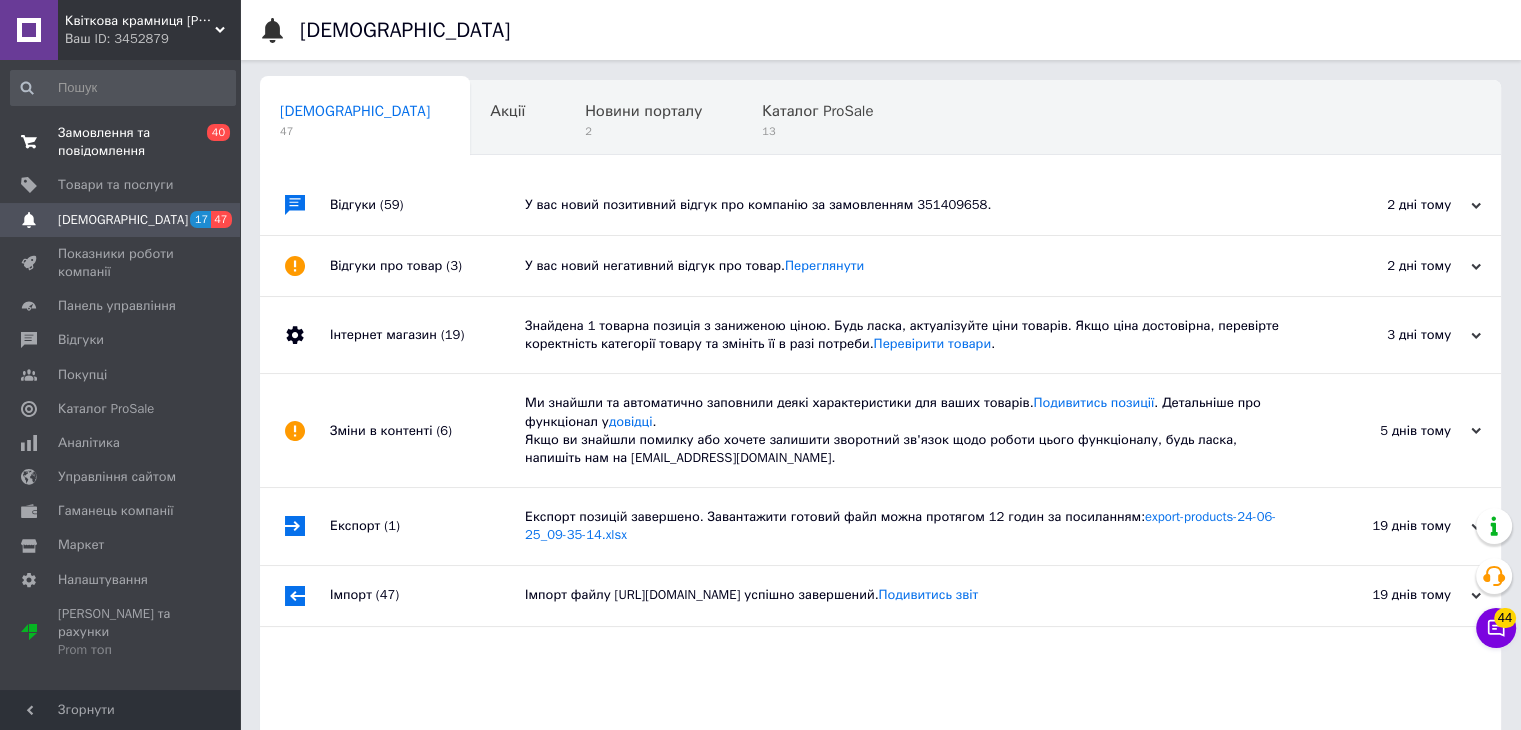 click on "Замовлення та повідомлення" at bounding box center (121, 142) 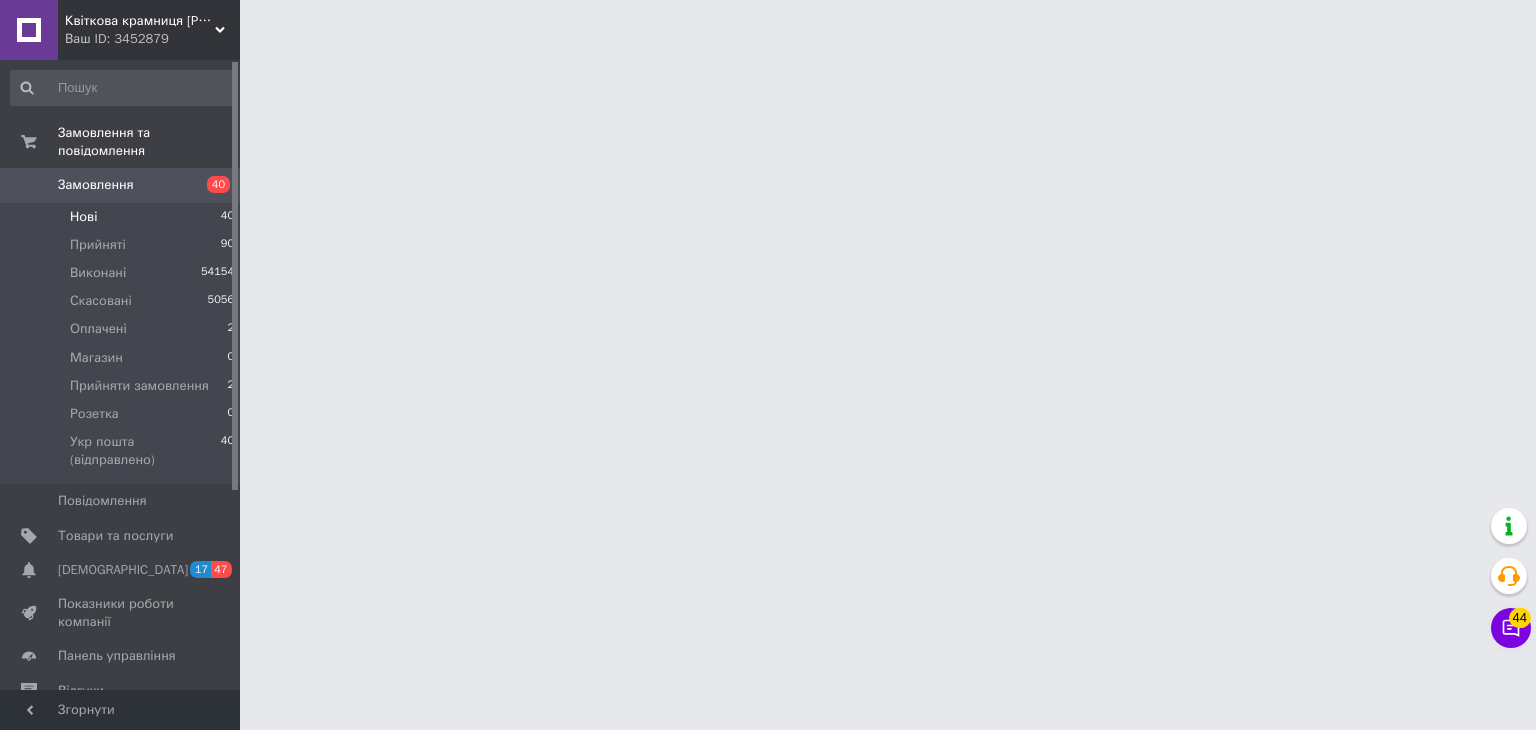click on "Нові" at bounding box center (83, 217) 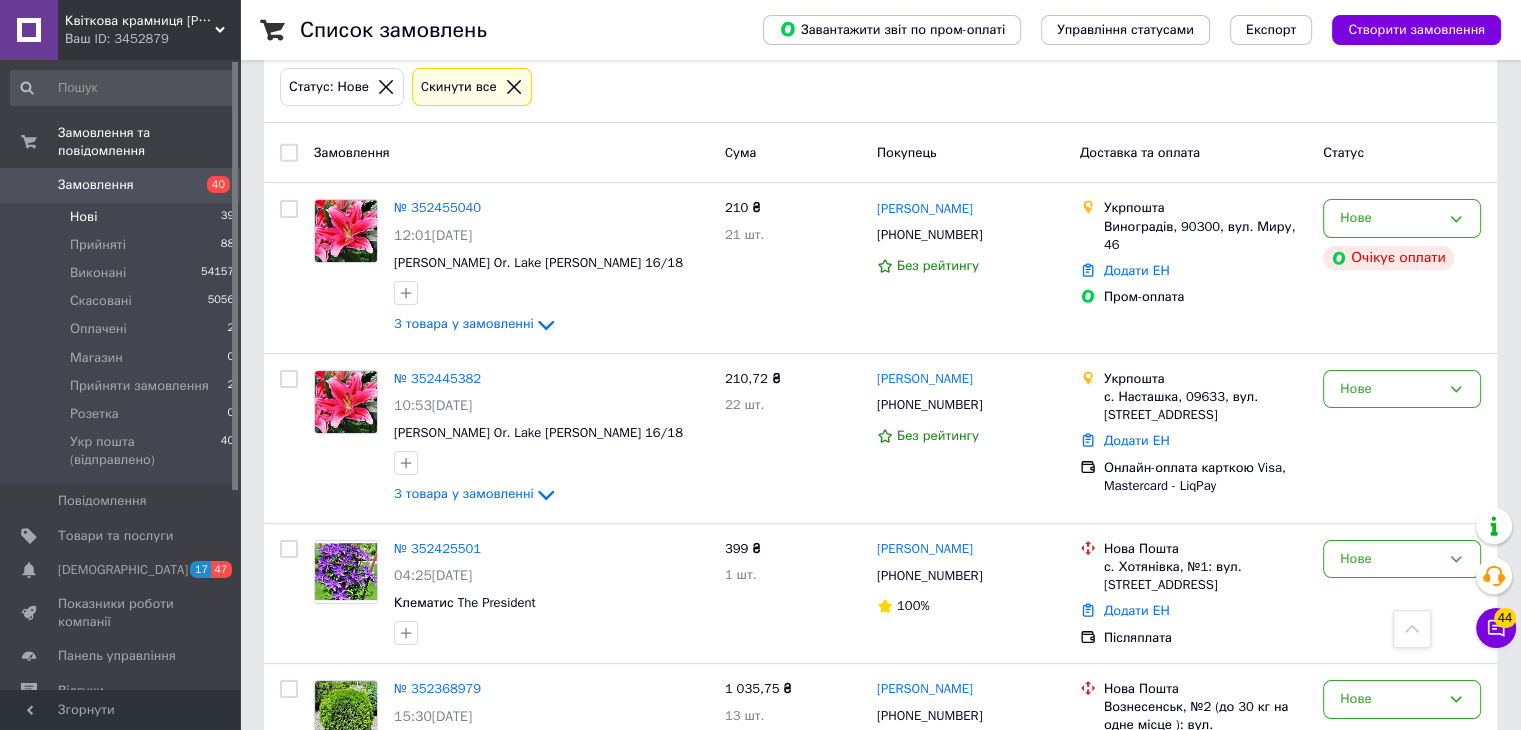scroll, scrollTop: 0, scrollLeft: 0, axis: both 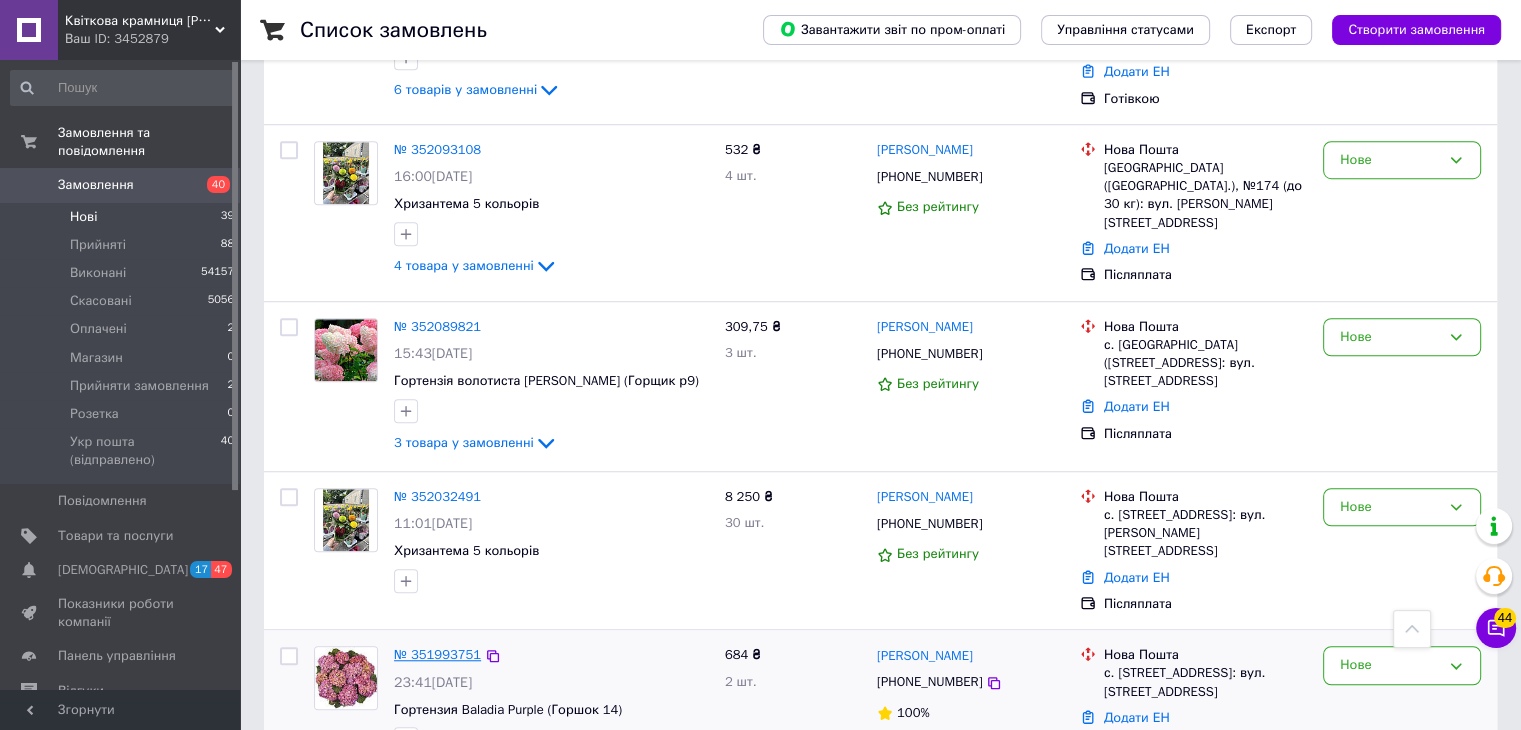 click on "№ 351993751" at bounding box center [437, 654] 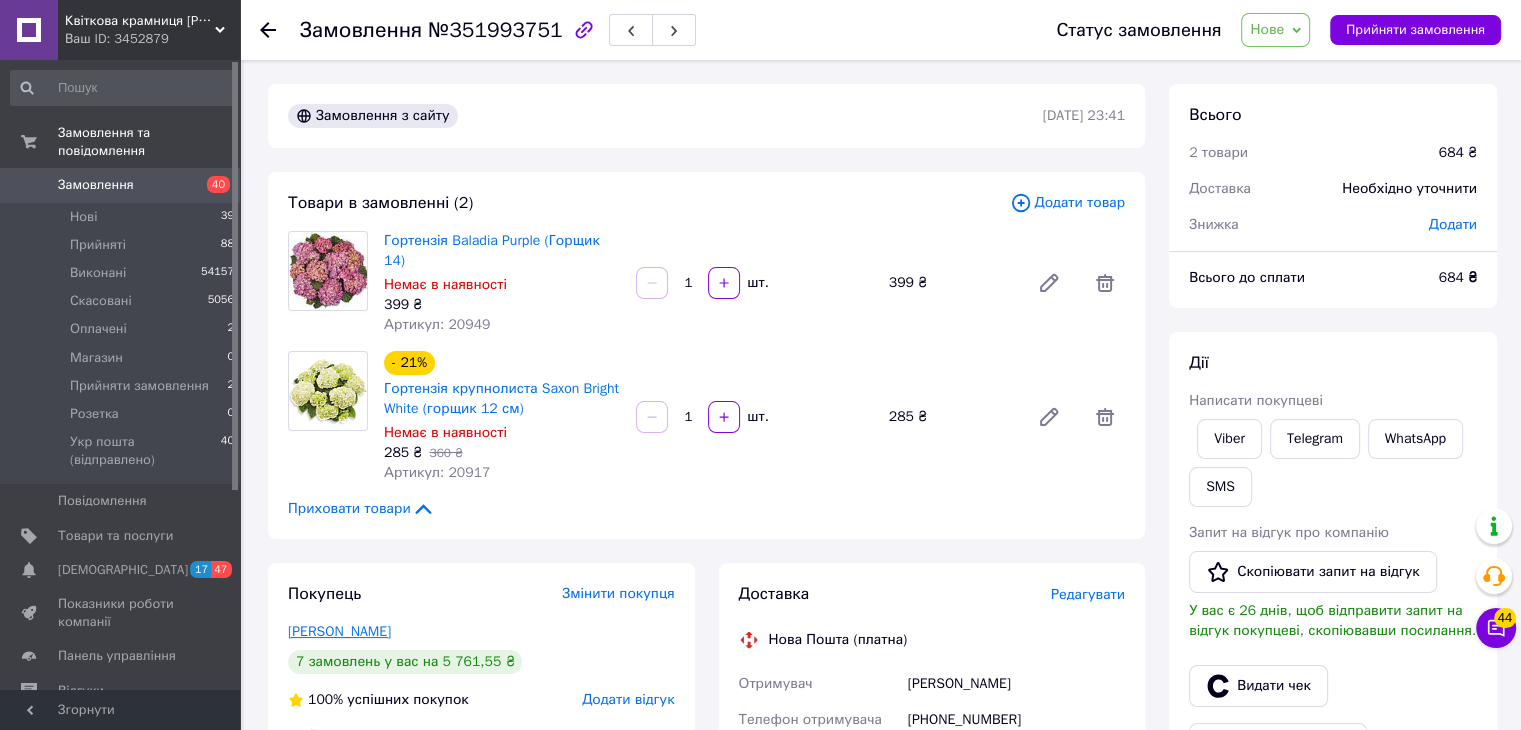 click on "[PERSON_NAME]" at bounding box center (339, 631) 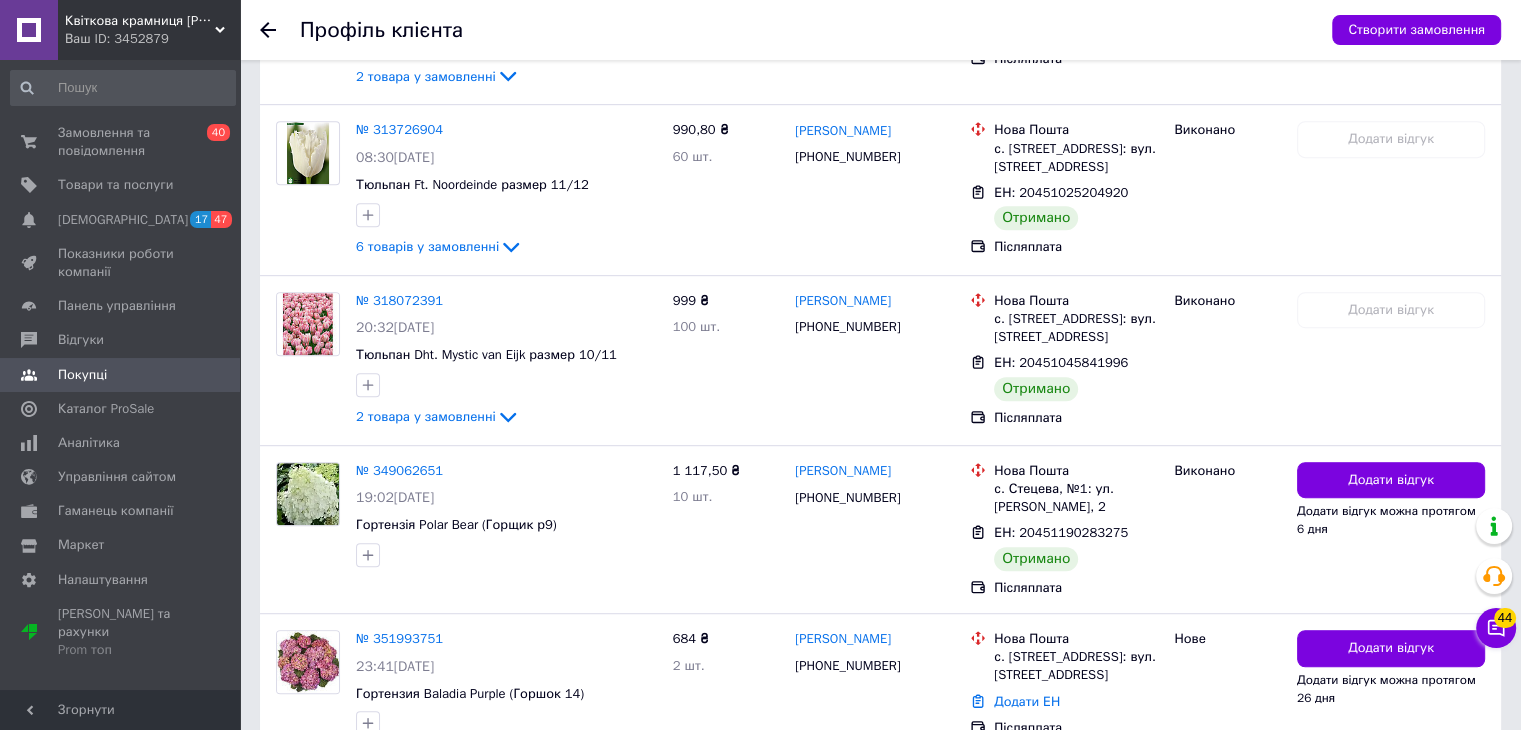 scroll, scrollTop: 0, scrollLeft: 0, axis: both 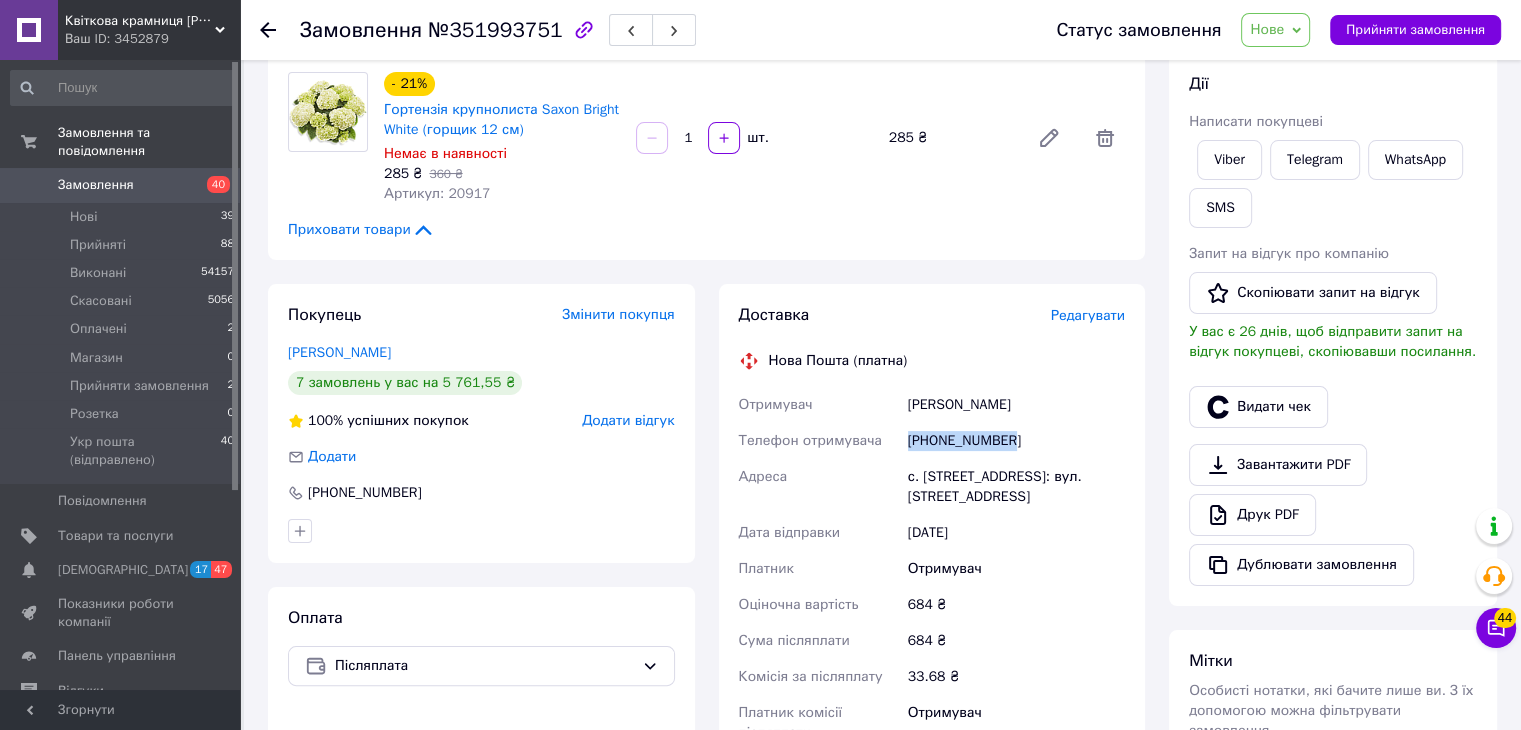 drag, startPoint x: 1011, startPoint y: 420, endPoint x: 908, endPoint y: 417, distance: 103.04368 